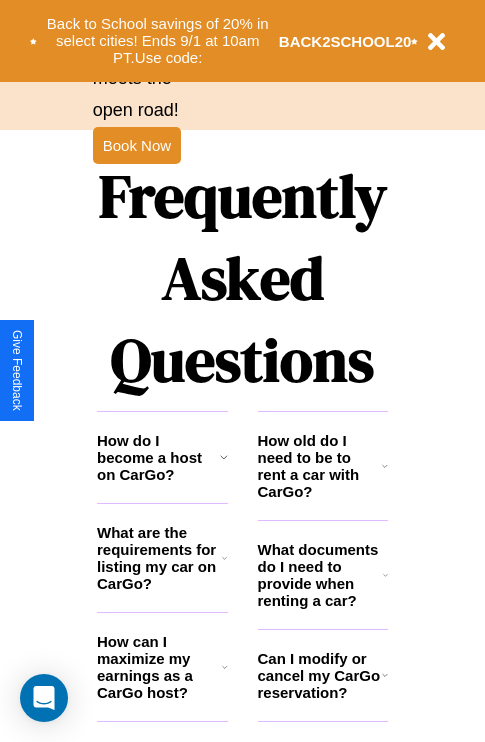 scroll, scrollTop: 2423, scrollLeft: 0, axis: vertical 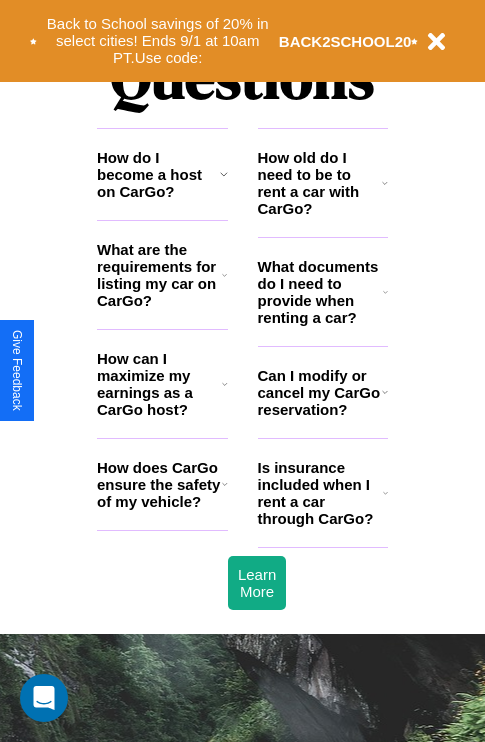 click on "How old do I need to be to rent a car with CarGo?" at bounding box center [320, 183] 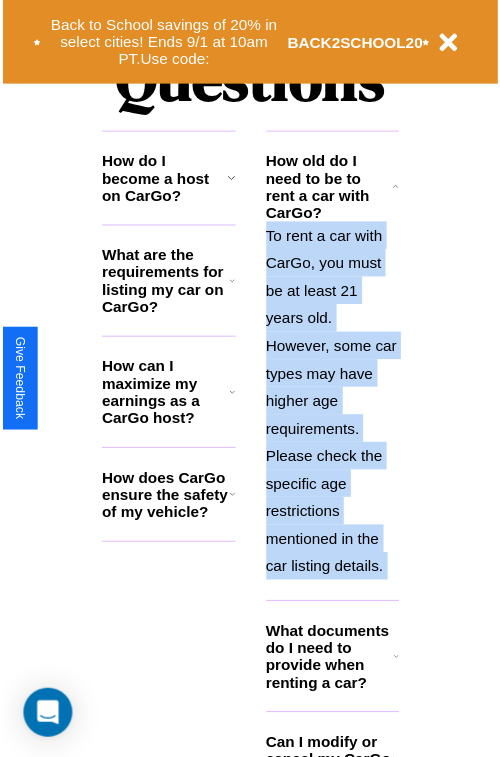 scroll, scrollTop: 2613, scrollLeft: 0, axis: vertical 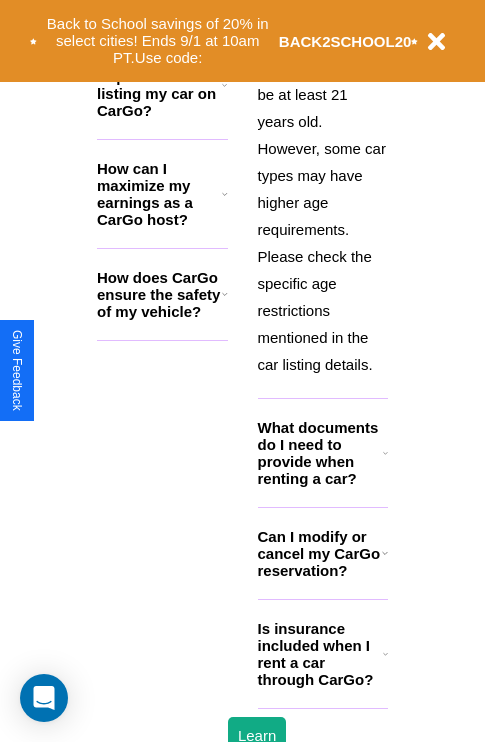 click on "Is insurance included when I rent a car through CarGo?" at bounding box center (320, 654) 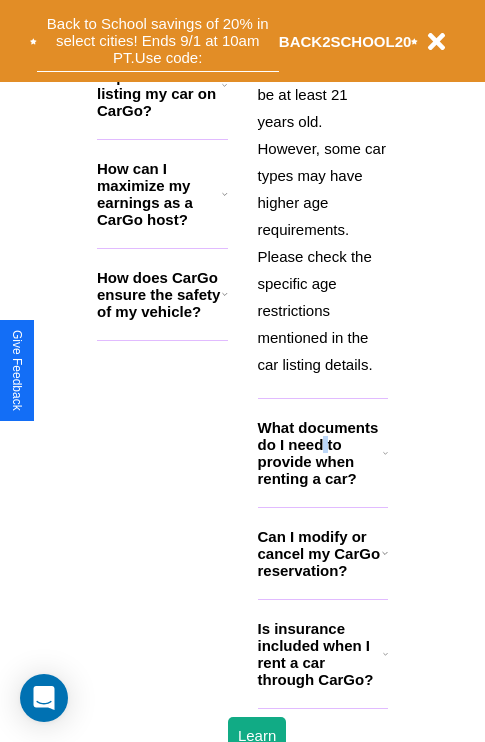 click on "Back to School savings of 20% in select cities! Ends 9/1 at 10am PT.  Use code:" at bounding box center (158, 41) 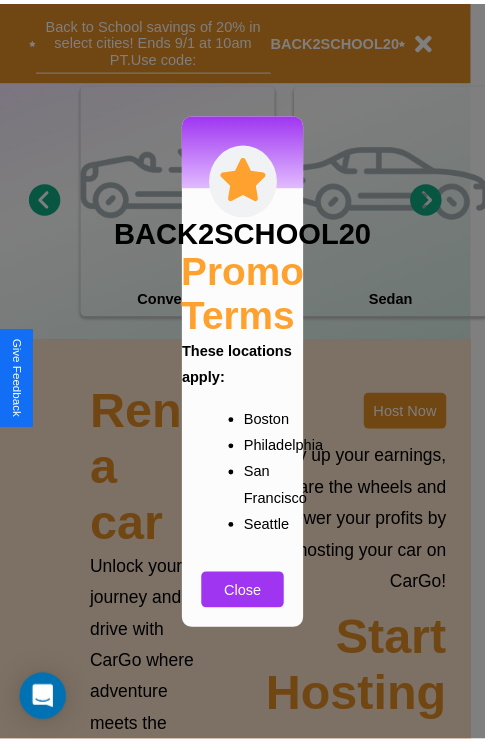 scroll, scrollTop: 1277, scrollLeft: 0, axis: vertical 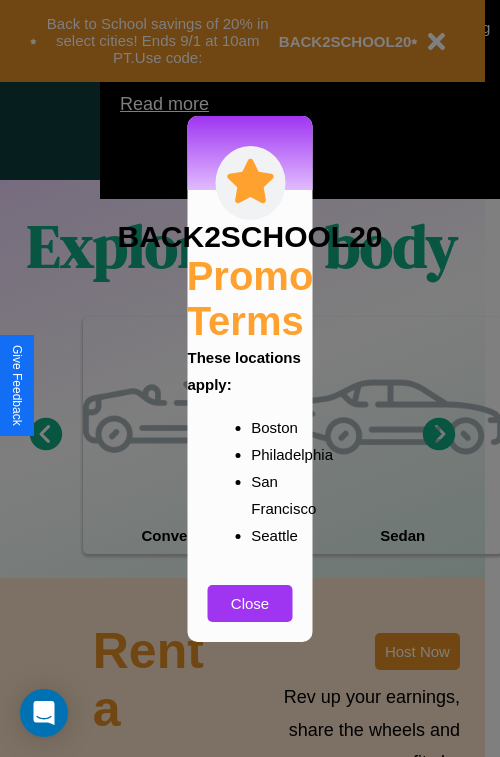 click at bounding box center [250, 378] 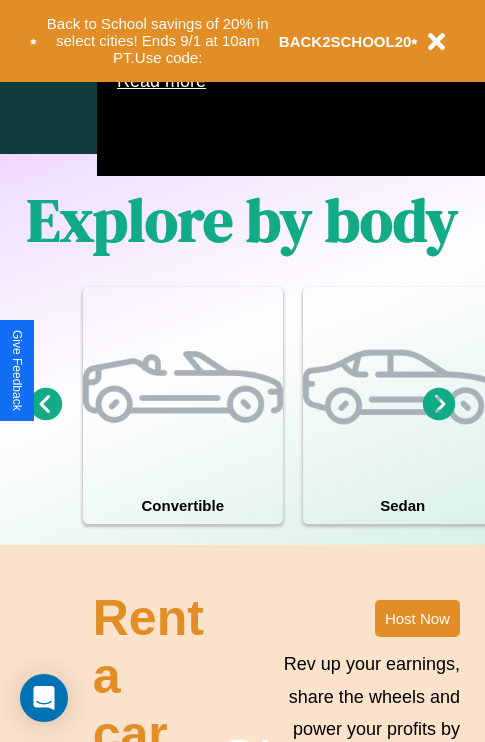 click 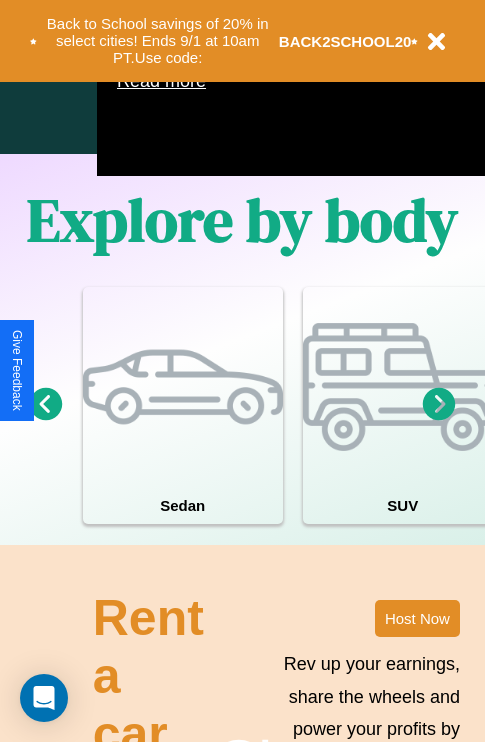 click 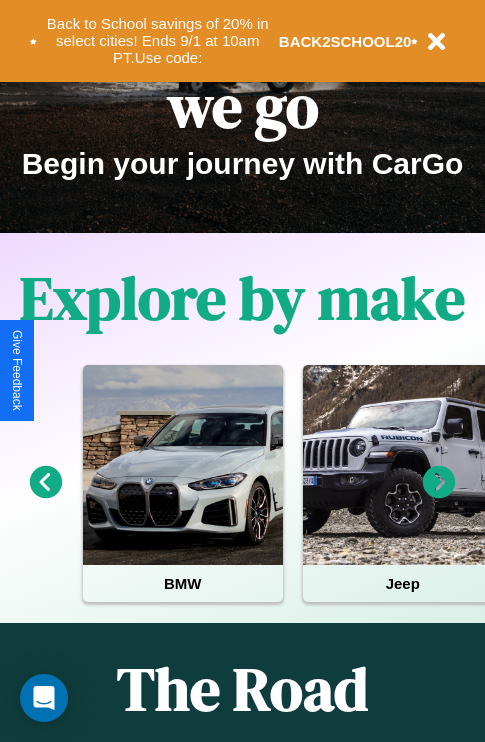 scroll, scrollTop: 0, scrollLeft: 0, axis: both 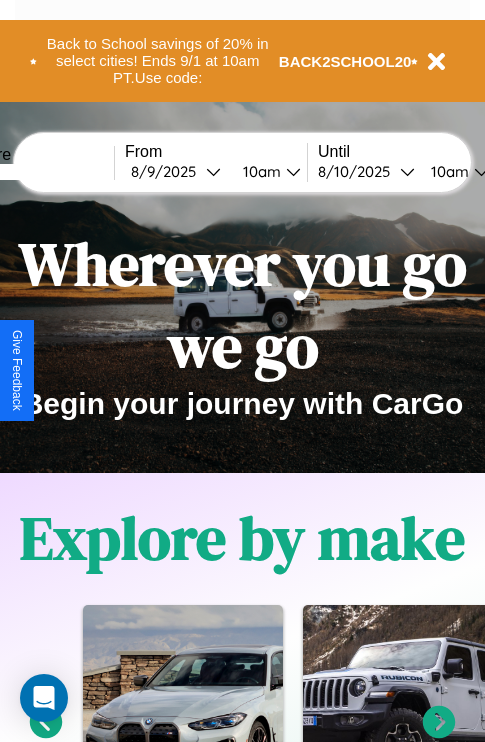 click at bounding box center (39, 172) 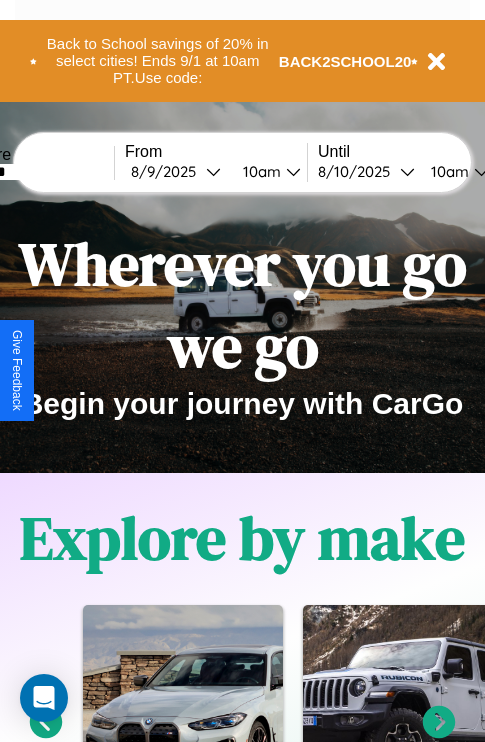 type on "*******" 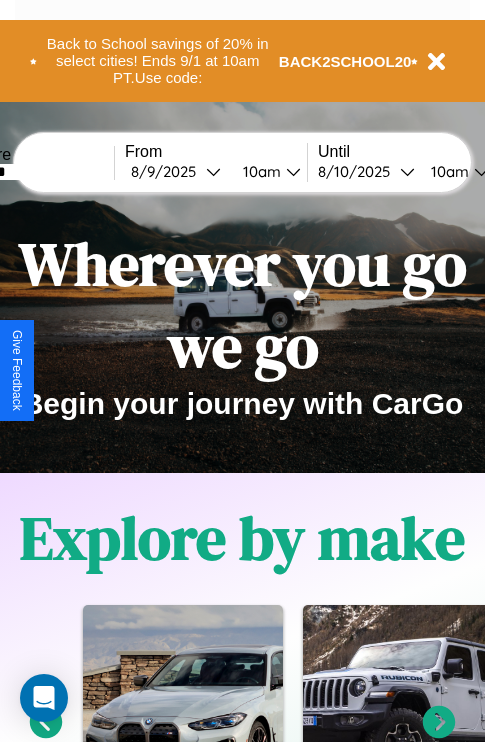 click on "[DATE]" at bounding box center (168, 171) 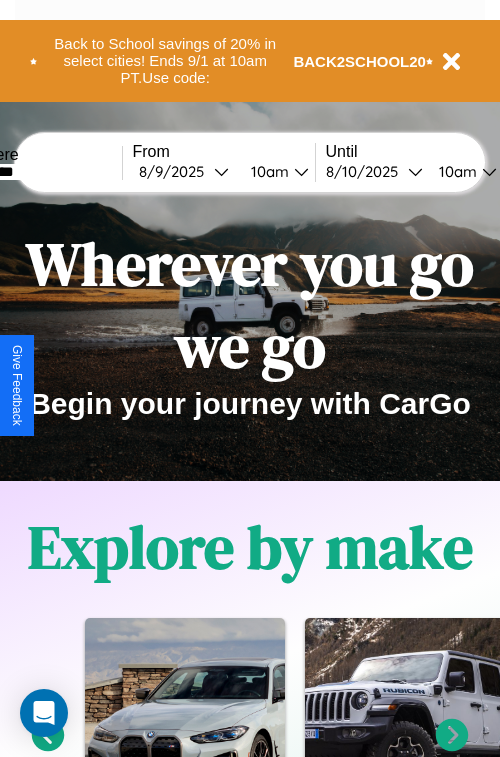 select on "*" 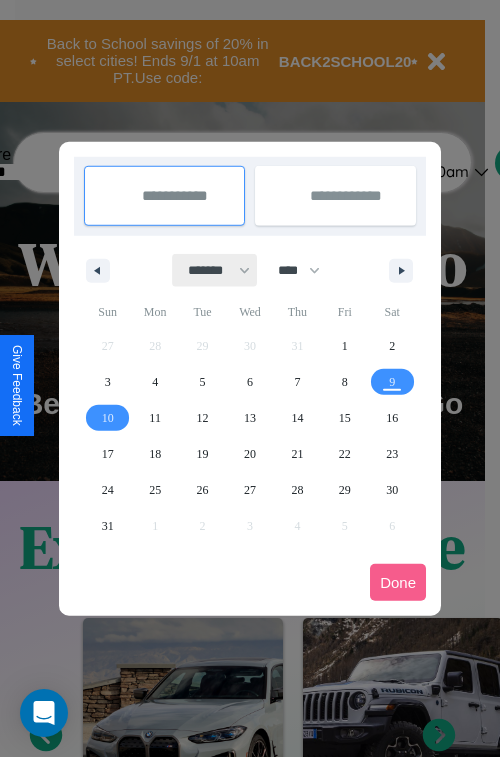 click on "******* ******** ***** ***** *** **** **** ****** ********* ******* ******** ********" at bounding box center [215, 270] 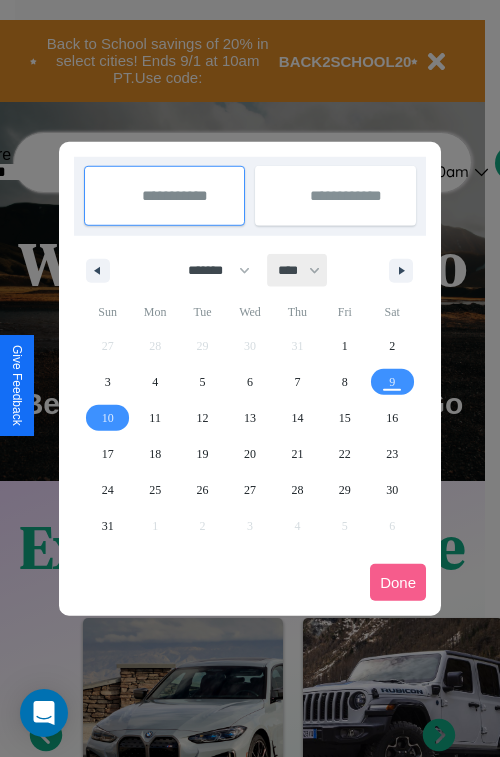click on "**** **** **** **** **** **** **** **** **** **** **** **** **** **** **** **** **** **** **** **** **** **** **** **** **** **** **** **** **** **** **** **** **** **** **** **** **** **** **** **** **** **** **** **** **** **** **** **** **** **** **** **** **** **** **** **** **** **** **** **** **** **** **** **** **** **** **** **** **** **** **** **** **** **** **** **** **** **** **** **** **** **** **** **** **** **** **** **** **** **** **** **** **** **** **** **** **** **** **** **** **** **** **** **** **** **** **** **** **** **** **** **** **** **** **** **** **** **** **** **** ****" at bounding box center (298, 270) 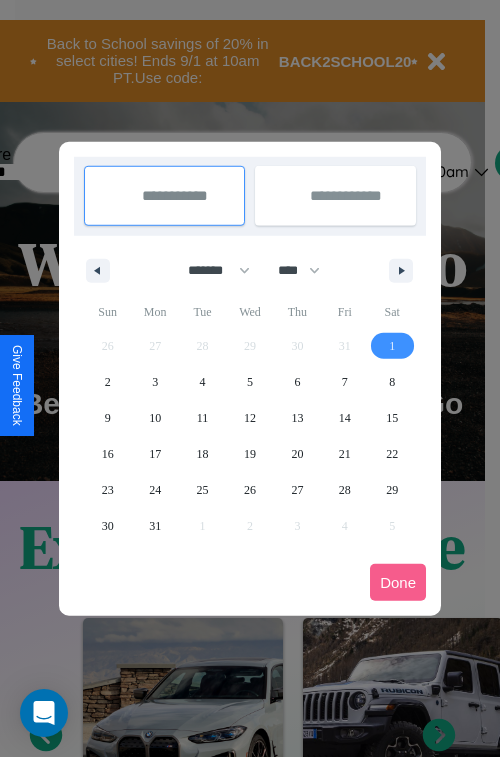 click on "1" at bounding box center (392, 346) 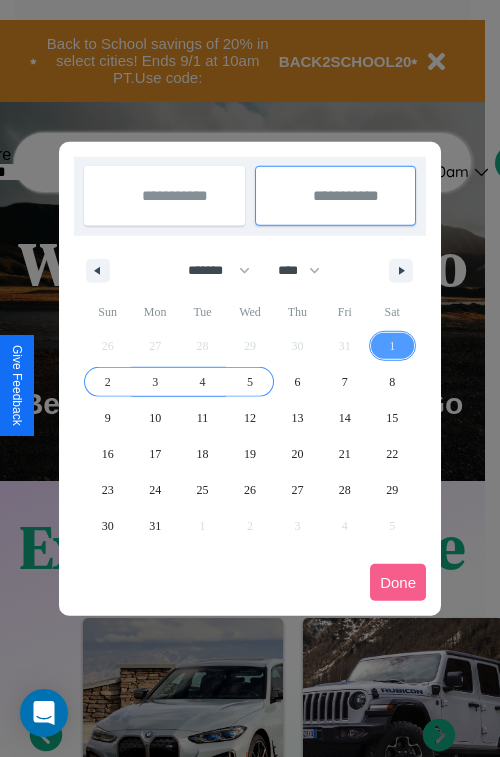 click on "5" at bounding box center (250, 382) 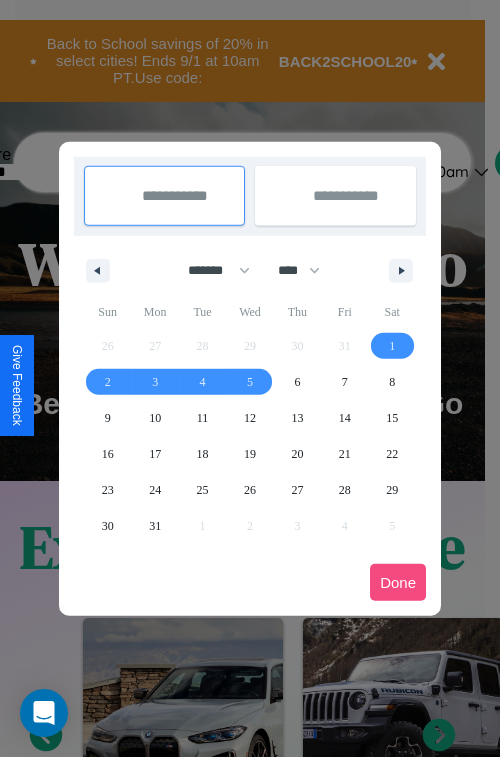 click on "Done" at bounding box center (398, 582) 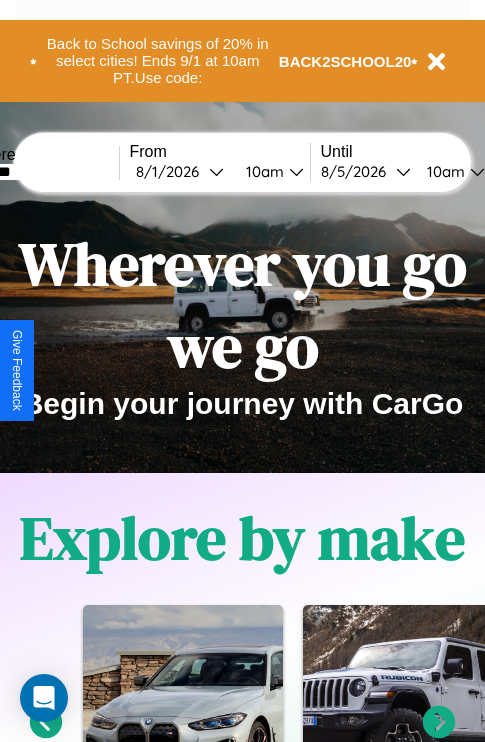 click on "10am" at bounding box center (262, 171) 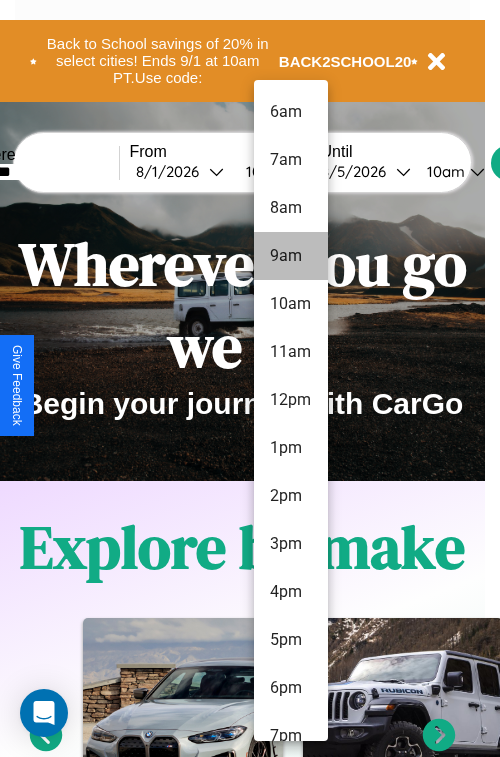 click on "9am" at bounding box center (291, 256) 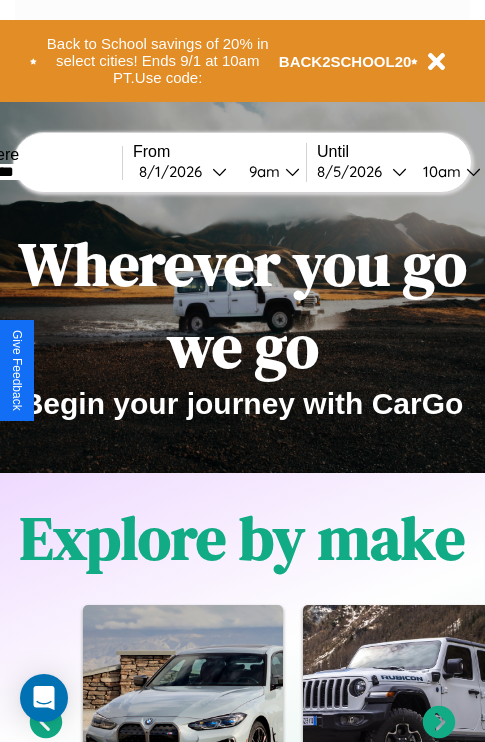 click on "10am" at bounding box center (439, 171) 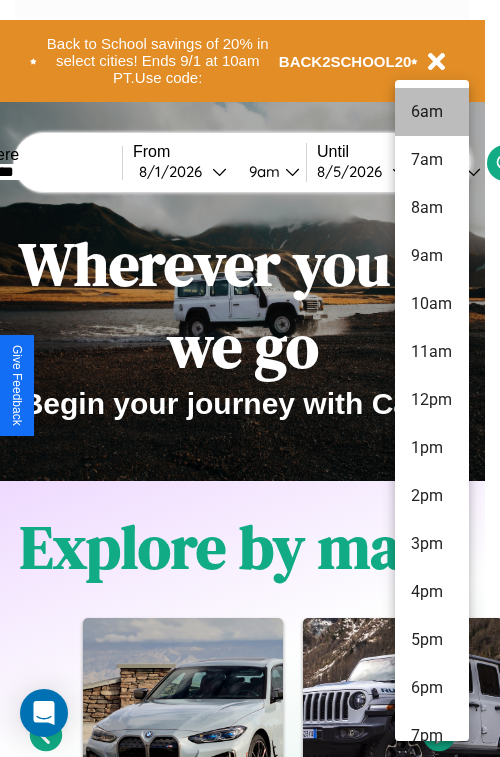 click on "6am" at bounding box center (432, 112) 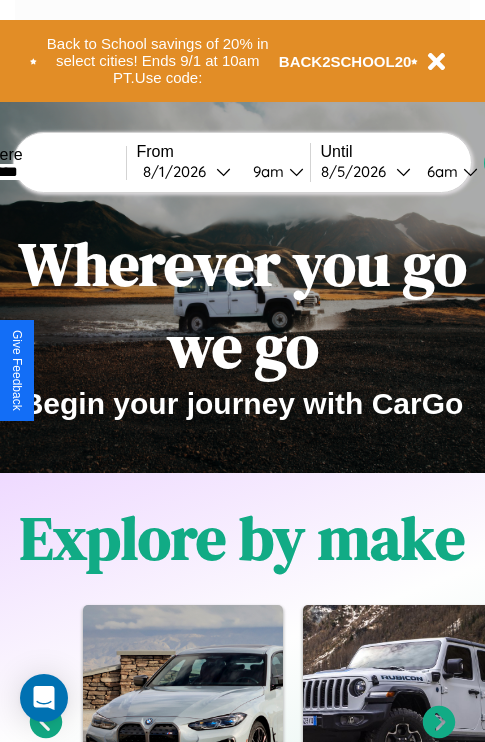 scroll, scrollTop: 0, scrollLeft: 61, axis: horizontal 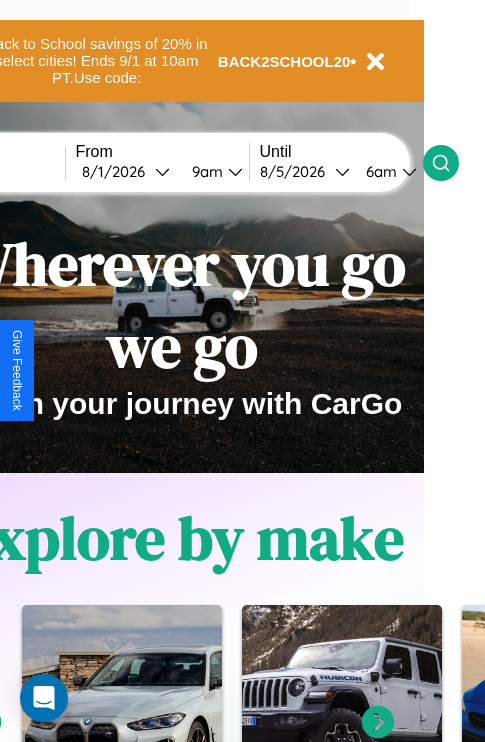 click 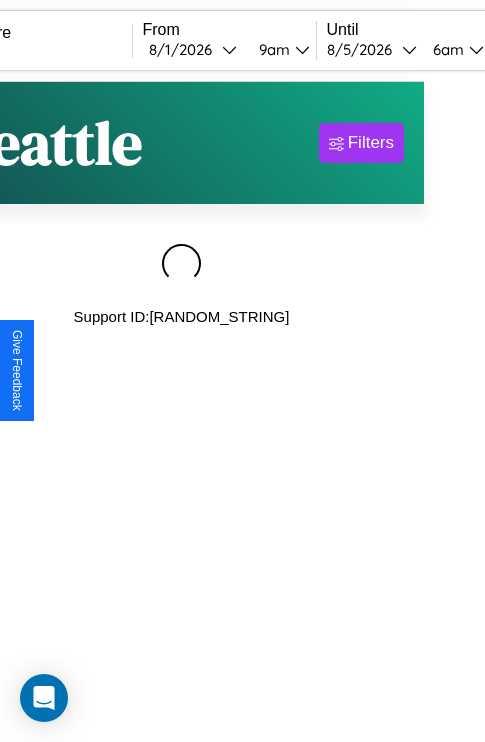 scroll, scrollTop: 0, scrollLeft: 0, axis: both 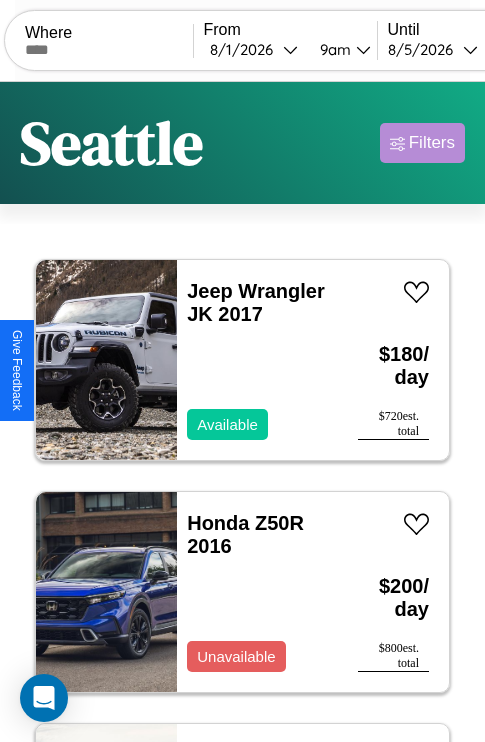 click on "Filters" at bounding box center [432, 143] 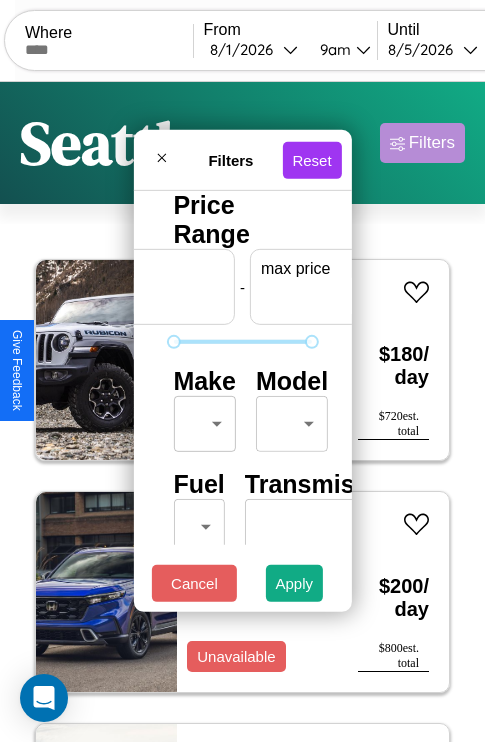 scroll, scrollTop: 0, scrollLeft: 124, axis: horizontal 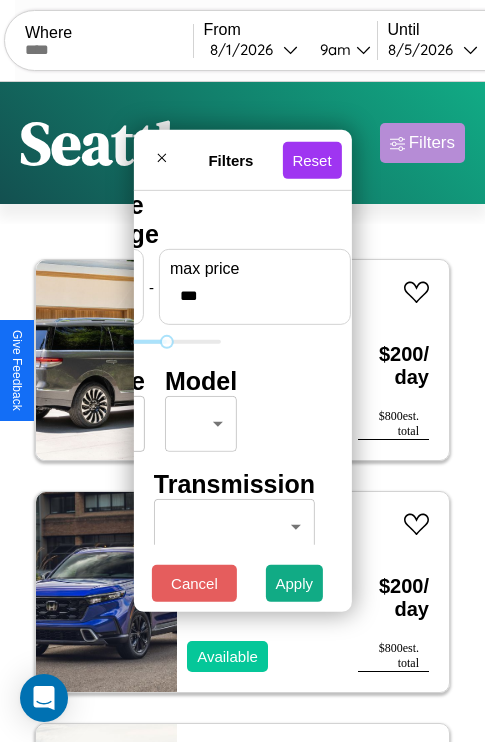 type on "***" 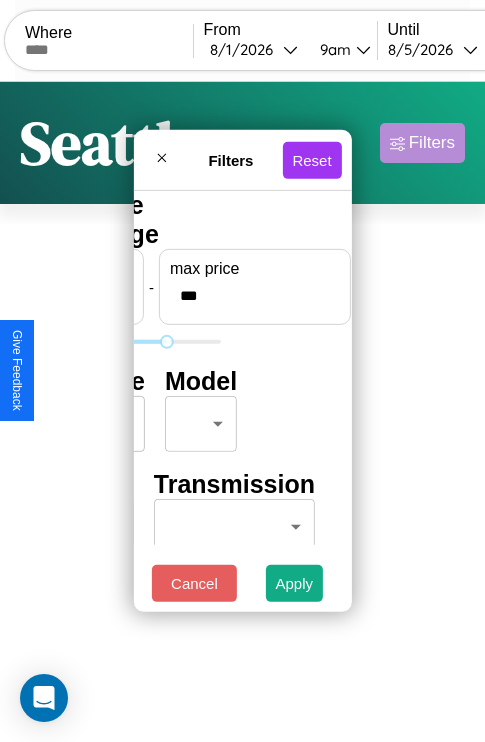 scroll, scrollTop: 0, scrollLeft: 0, axis: both 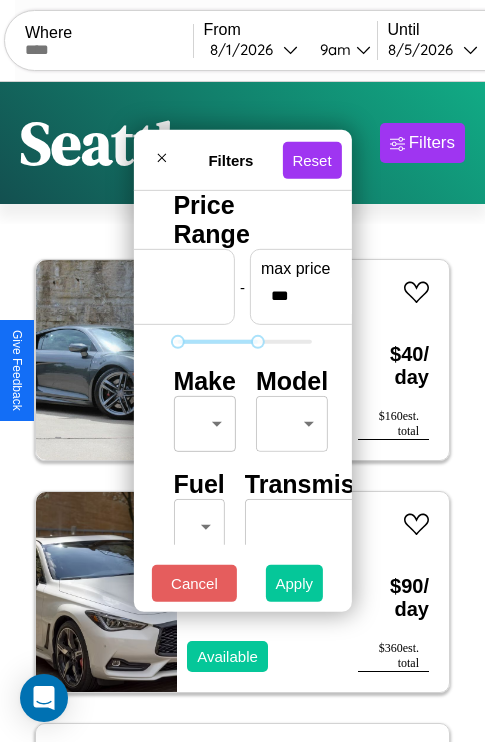 type on "**" 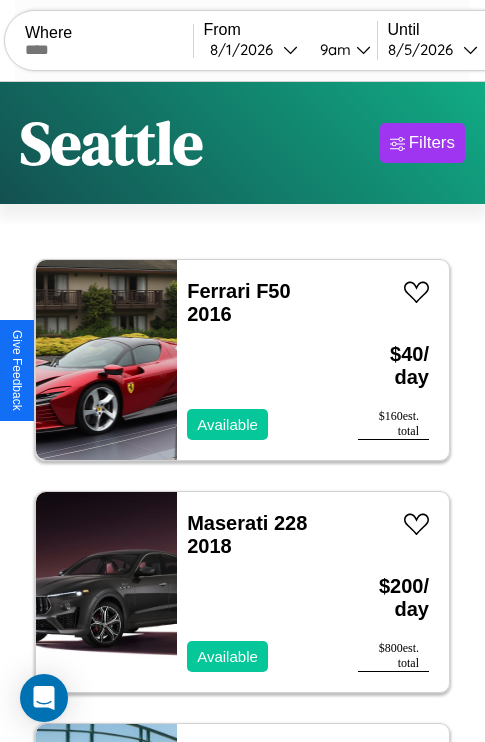 scroll, scrollTop: 66, scrollLeft: 0, axis: vertical 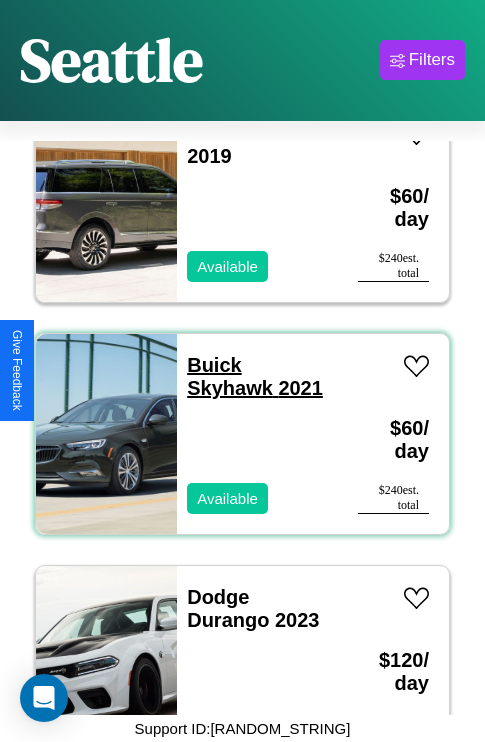 click on "Buick   Skyhawk   2021" at bounding box center (255, 376) 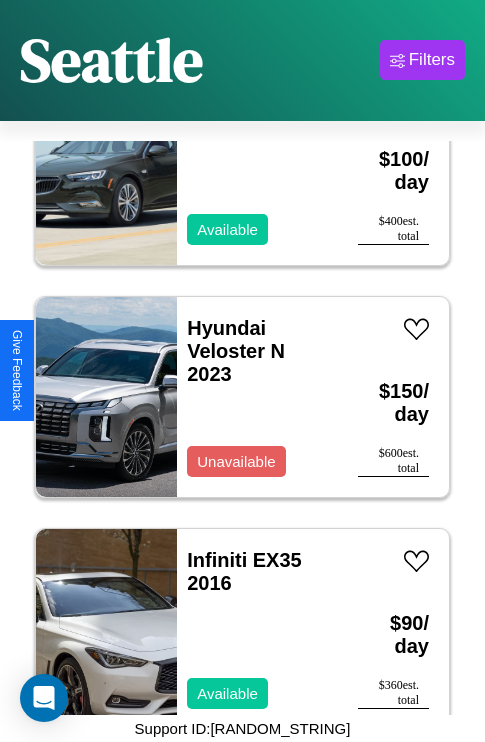 scroll, scrollTop: 539, scrollLeft: 0, axis: vertical 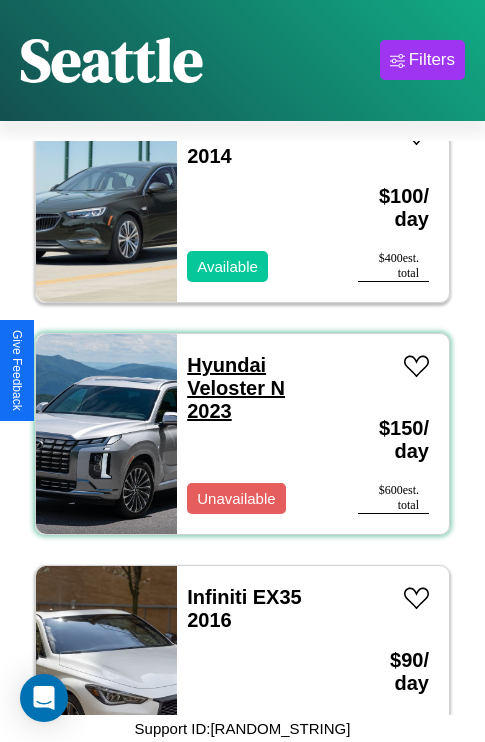 click on "Hyundai   Veloster N   2023" at bounding box center (236, 388) 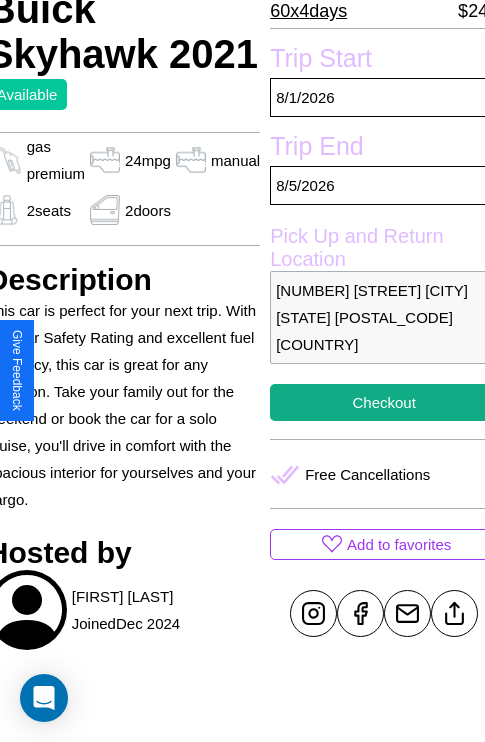 scroll, scrollTop: 524, scrollLeft: 91, axis: both 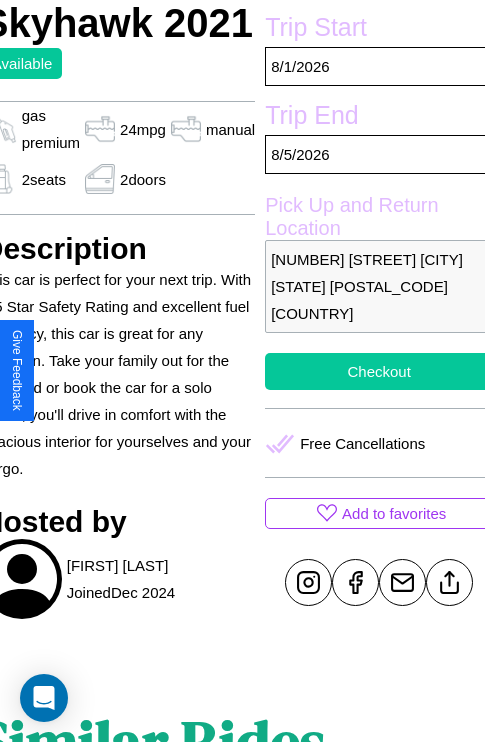 click on "Checkout" at bounding box center [379, 371] 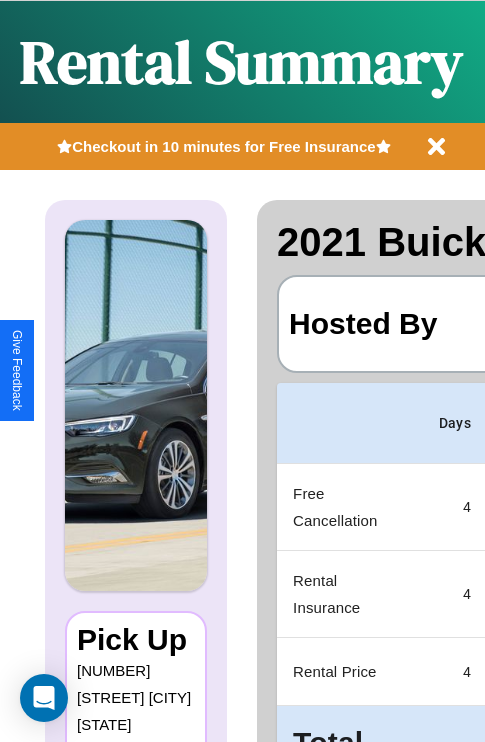 scroll, scrollTop: 0, scrollLeft: 387, axis: horizontal 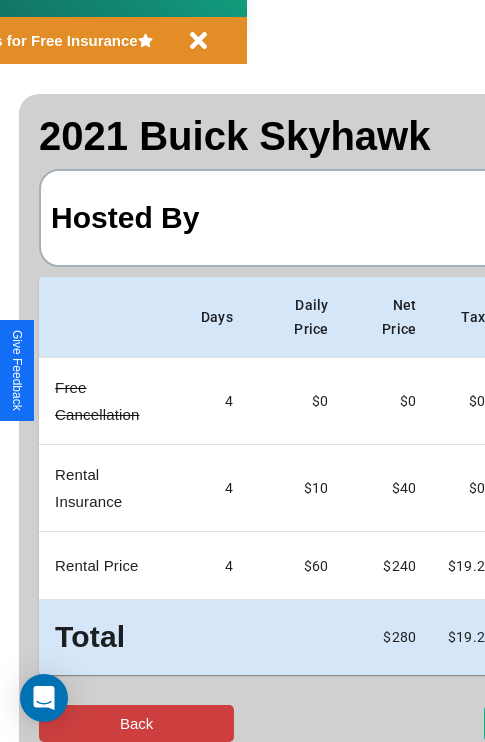 click on "Back" at bounding box center (136, 723) 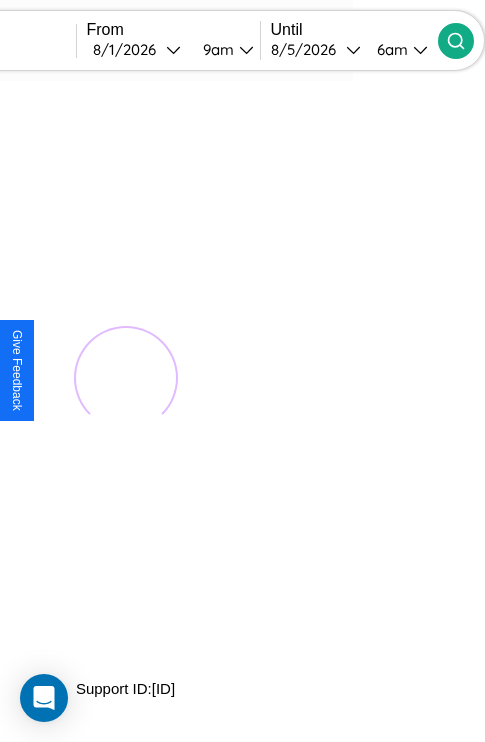 scroll, scrollTop: 0, scrollLeft: 0, axis: both 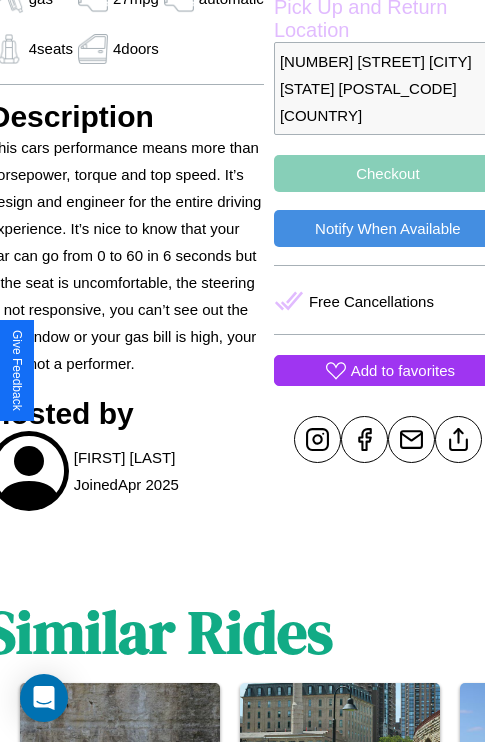 click on "Add to favorites" at bounding box center [403, 370] 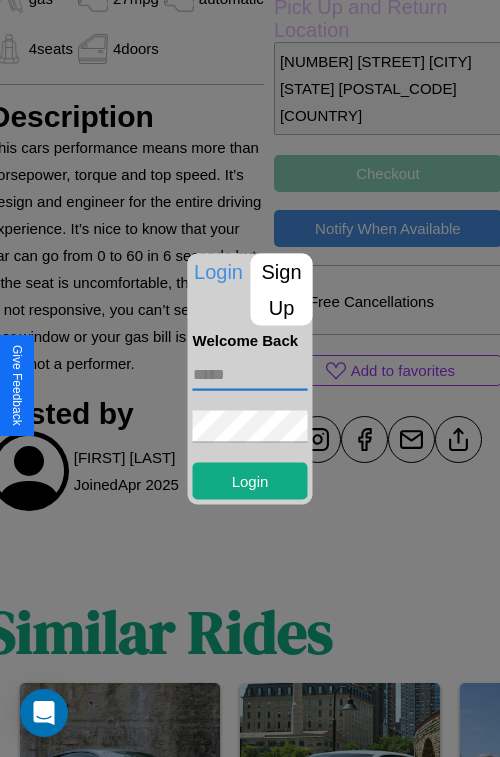 click at bounding box center [250, 374] 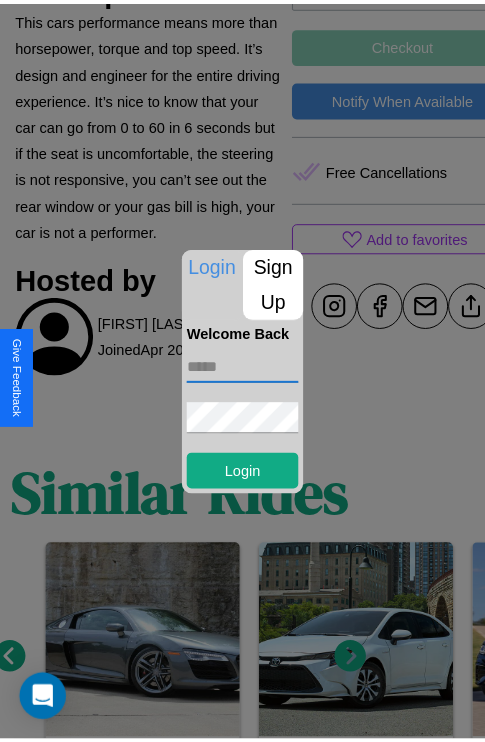 scroll, scrollTop: 942, scrollLeft: 30, axis: both 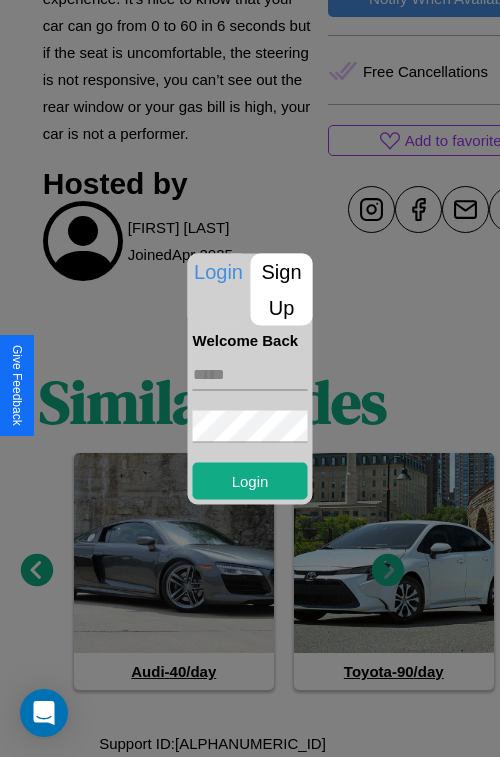 click at bounding box center [250, 378] 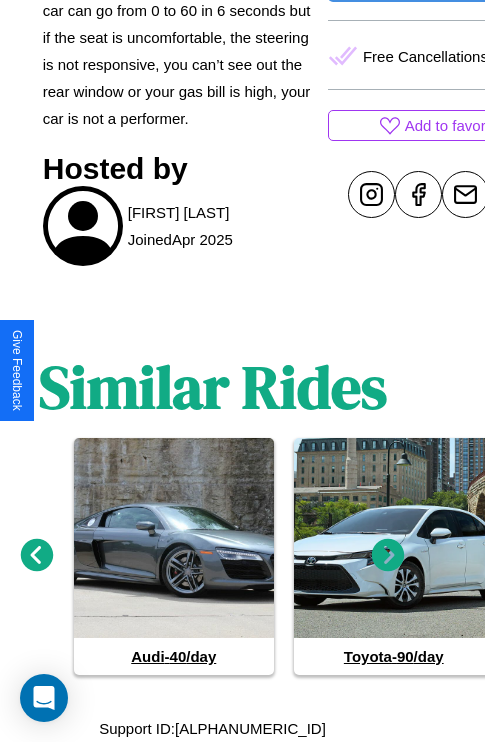 click 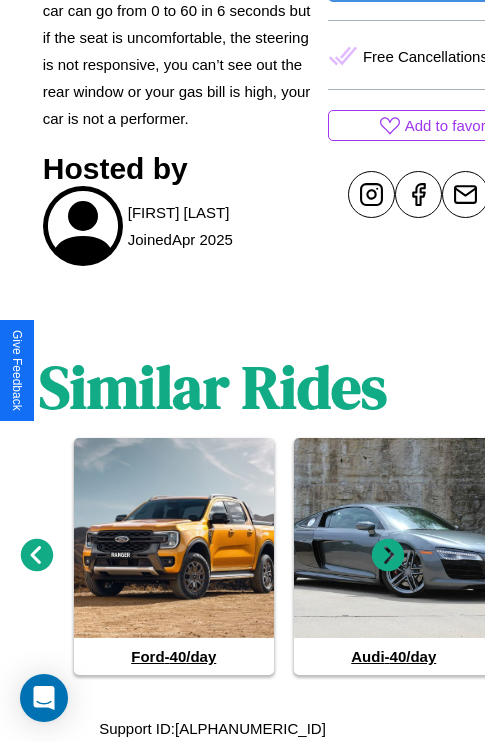 click 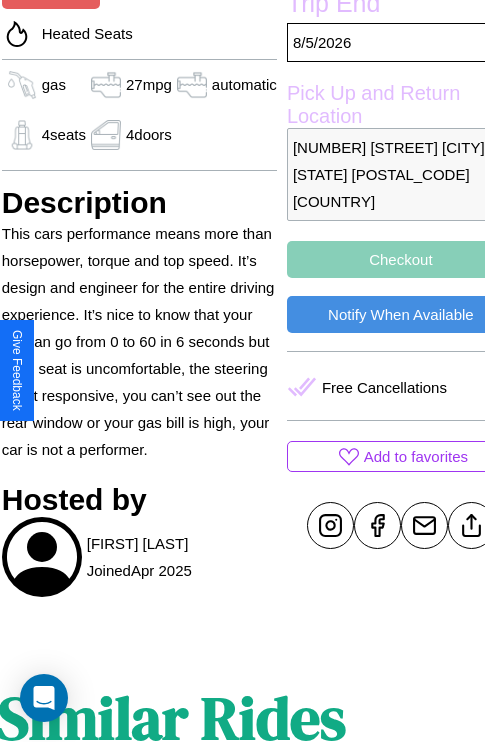 scroll, scrollTop: 488, scrollLeft: 84, axis: both 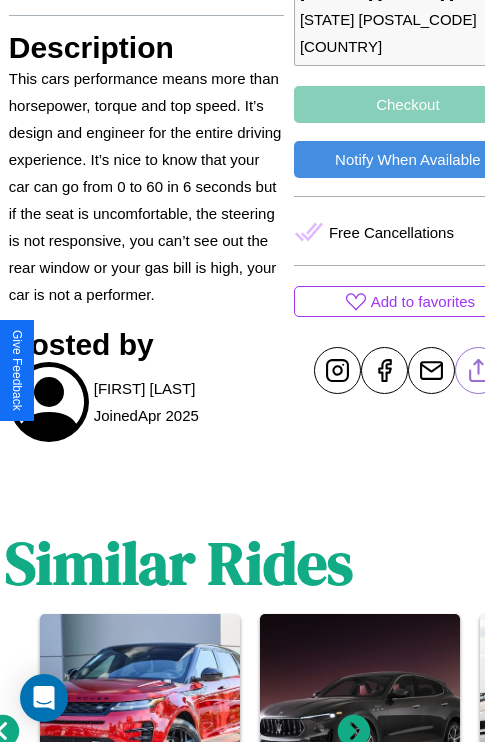 click 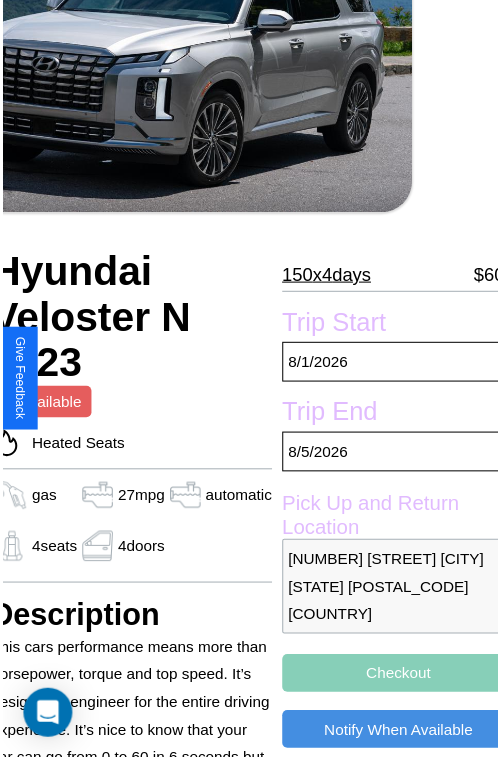 scroll, scrollTop: 183, scrollLeft: 84, axis: both 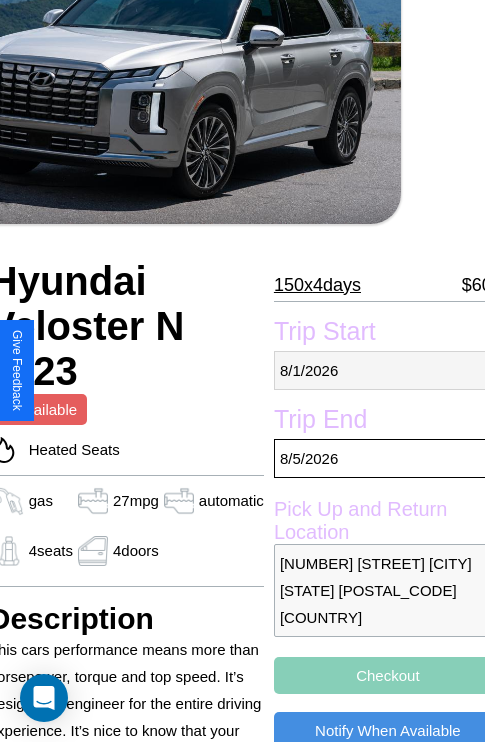 click on "8 / 1 / 2026" at bounding box center [388, 370] 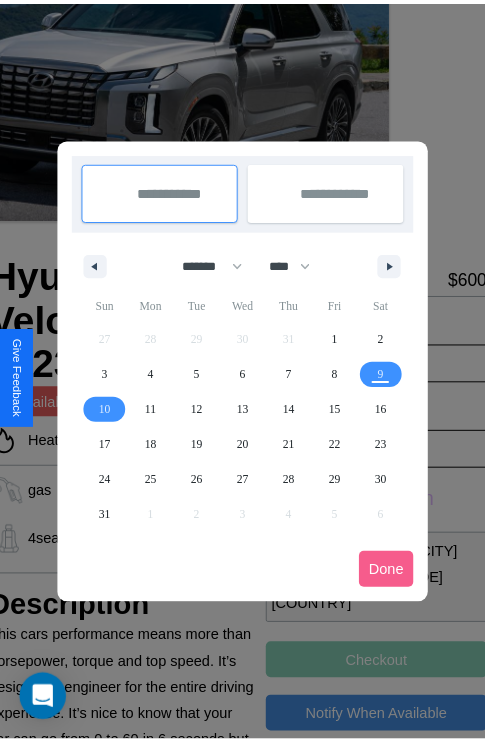 scroll, scrollTop: 0, scrollLeft: 84, axis: horizontal 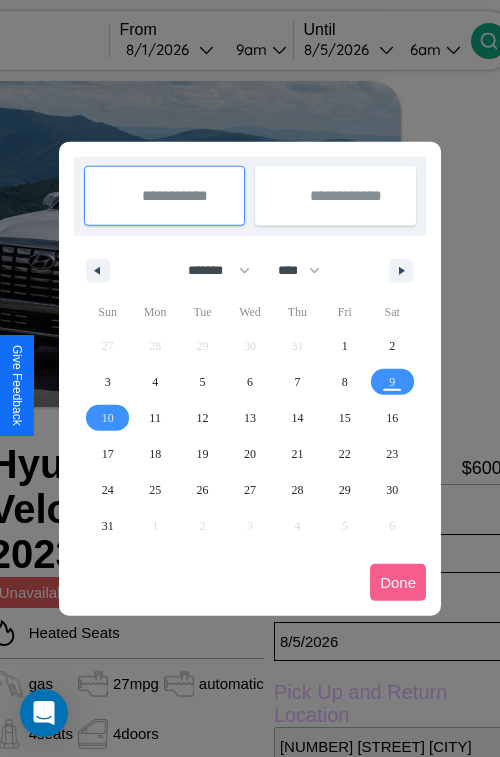 click at bounding box center [250, 378] 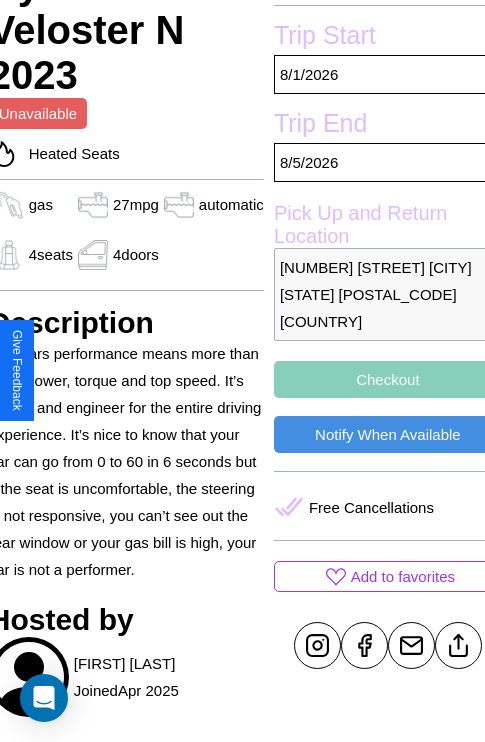 scroll, scrollTop: 488, scrollLeft: 84, axis: both 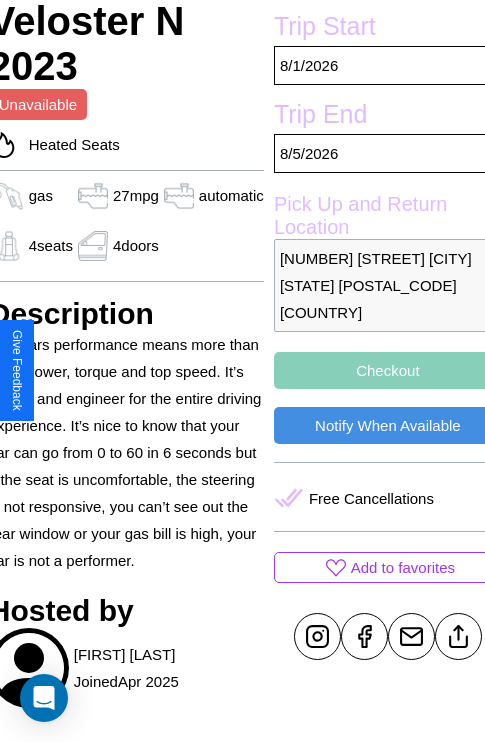click on "Checkout" at bounding box center [388, 370] 